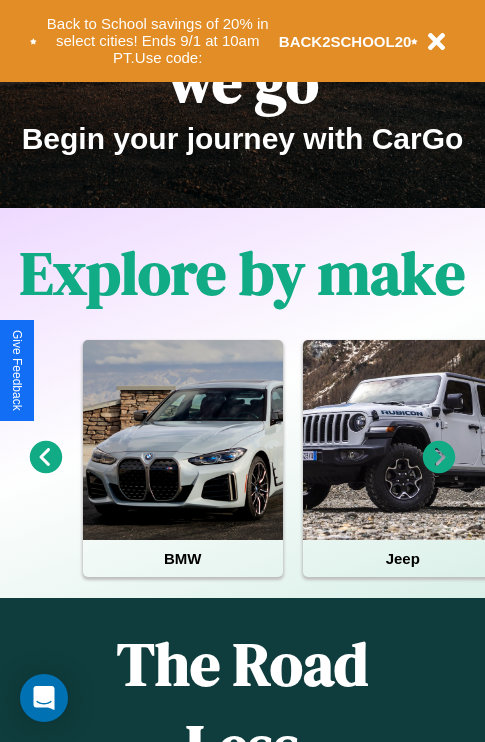 scroll, scrollTop: 308, scrollLeft: 0, axis: vertical 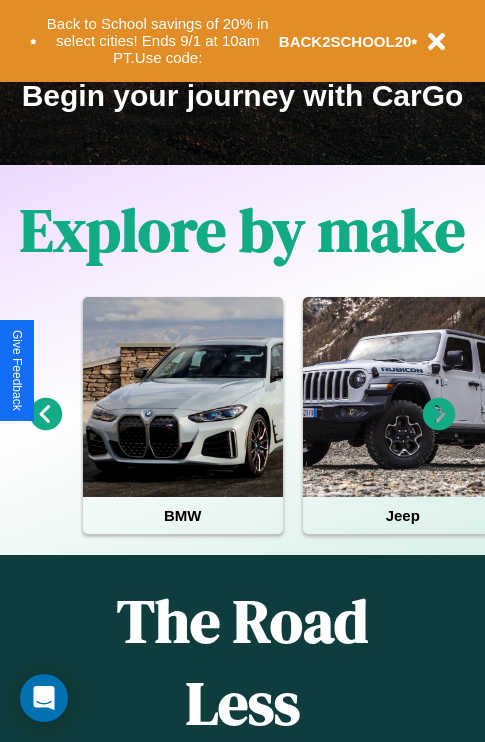 click 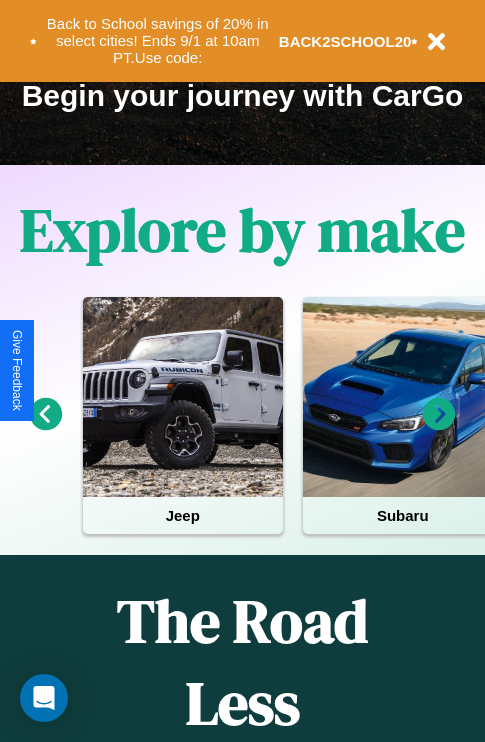 click 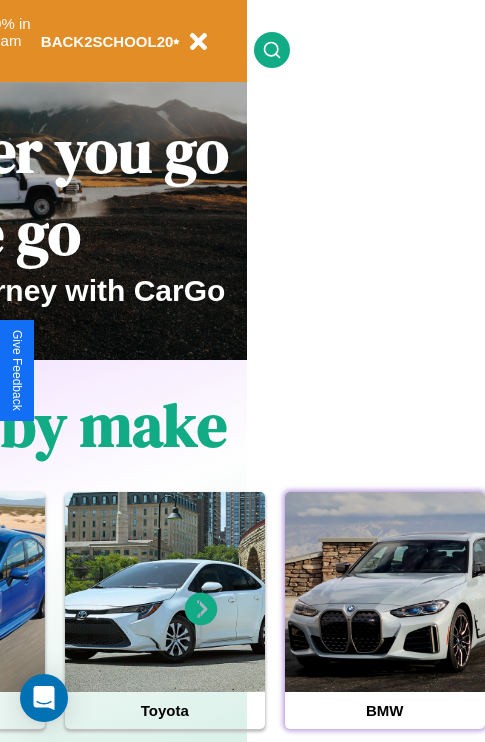 click at bounding box center (385, 592) 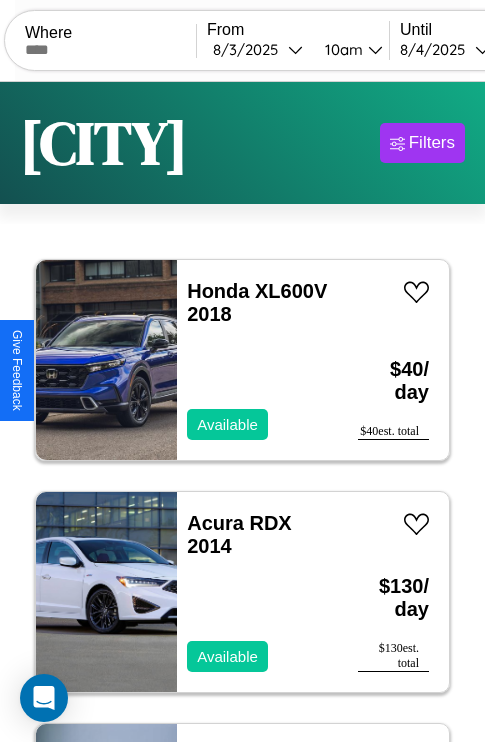 scroll, scrollTop: 95, scrollLeft: 0, axis: vertical 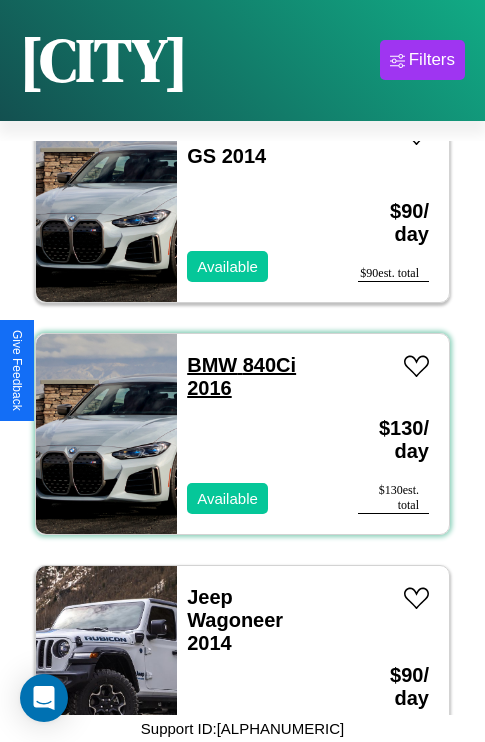 click on "BMW   840Ci   2016" at bounding box center [241, 376] 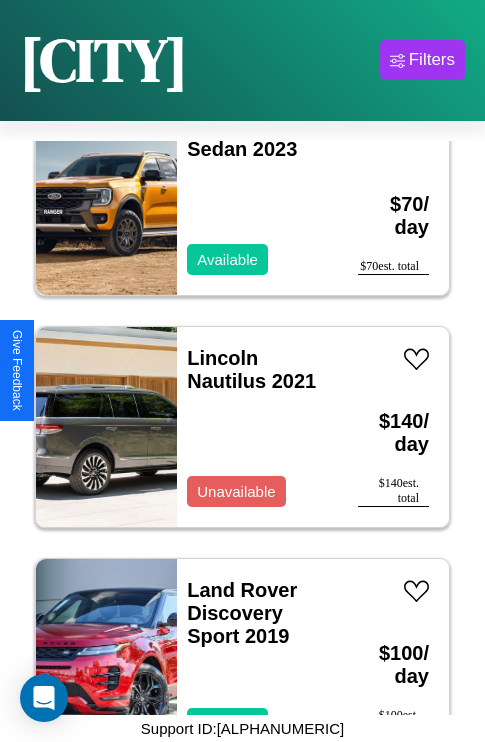 scroll, scrollTop: 17243, scrollLeft: 0, axis: vertical 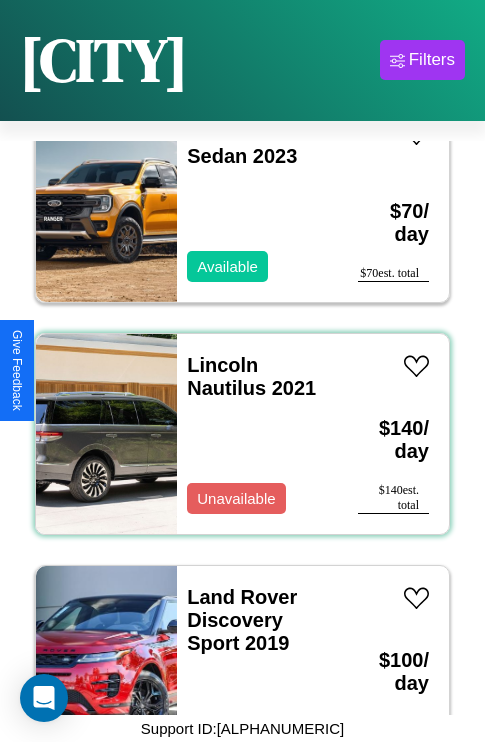 click on "Lincoln   Nautilus   2021 Unavailable" at bounding box center [257, 434] 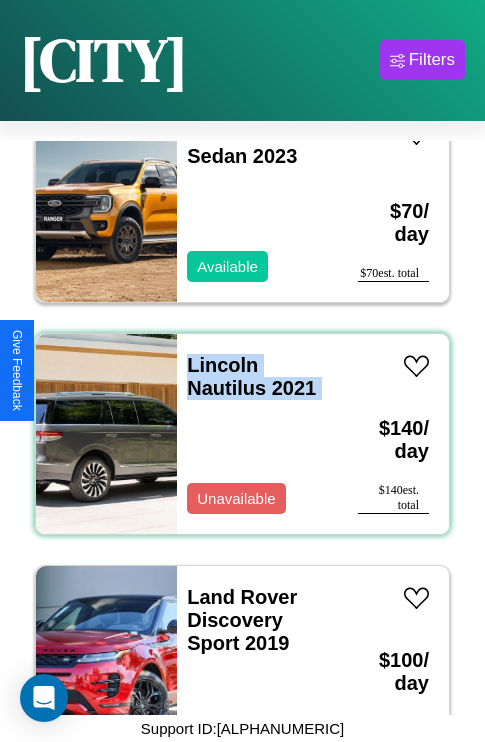 click on "Lincoln   Nautilus   2021 Unavailable" at bounding box center [257, 434] 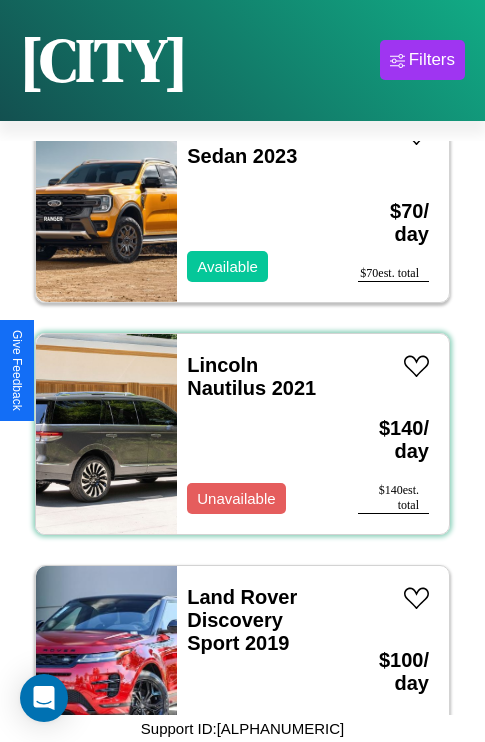 click on "Lincoln   Nautilus   2021 Unavailable" at bounding box center (257, 434) 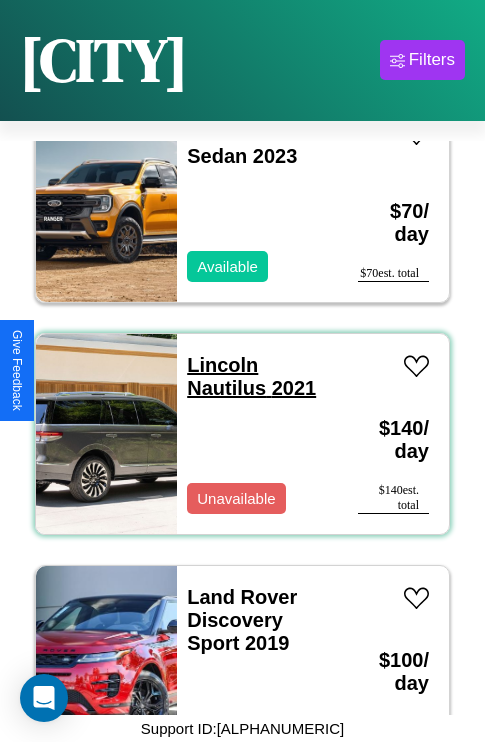 click on "Lincoln   Nautilus   2021" at bounding box center (251, 376) 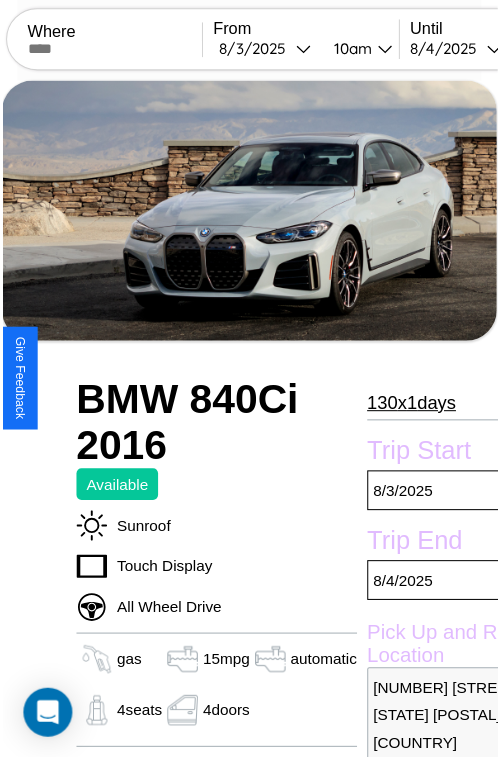 scroll, scrollTop: 112, scrollLeft: 84, axis: both 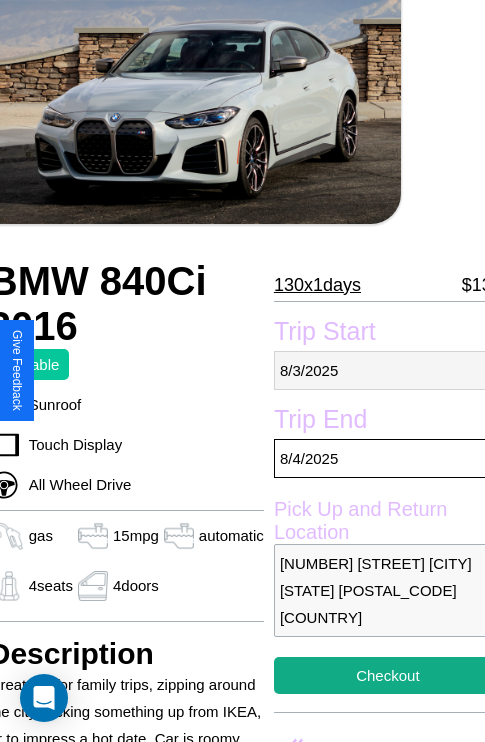 click on "[DAY] / [MONTH] / [YEAR]" at bounding box center [388, 370] 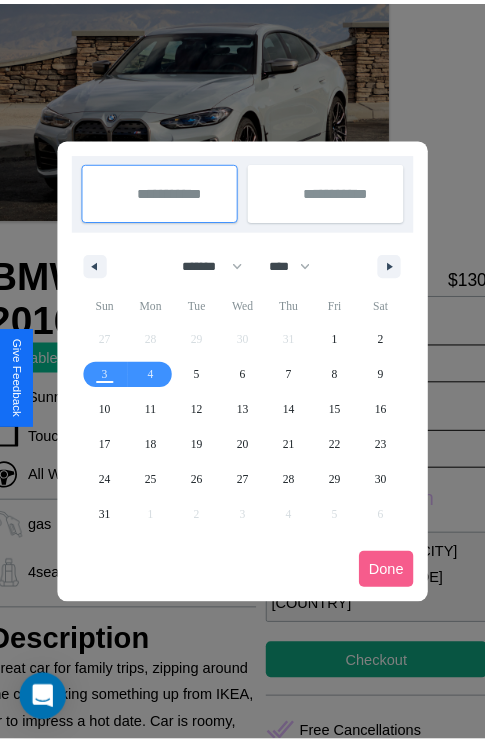 scroll, scrollTop: 0, scrollLeft: 84, axis: horizontal 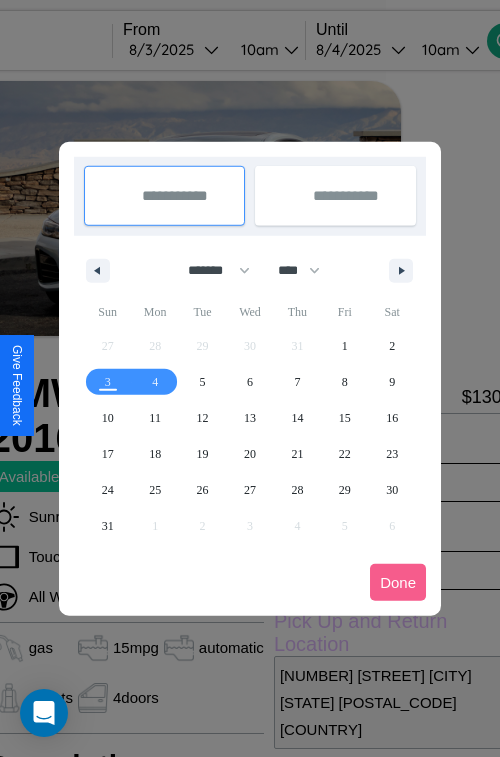 click at bounding box center [250, 378] 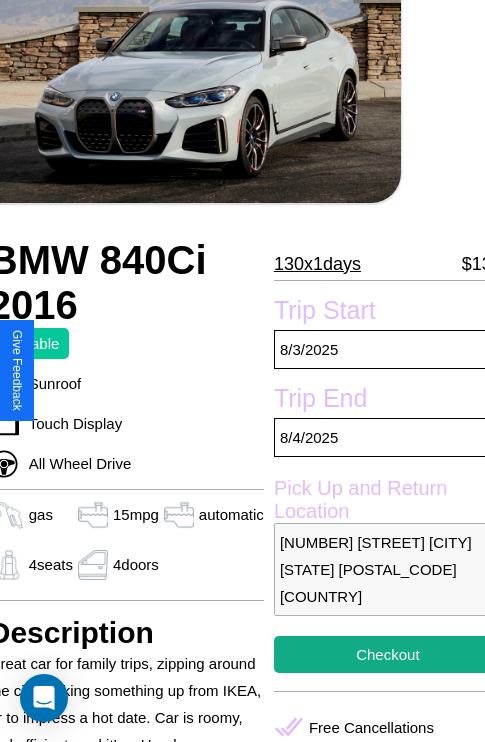 scroll, scrollTop: 390, scrollLeft: 84, axis: both 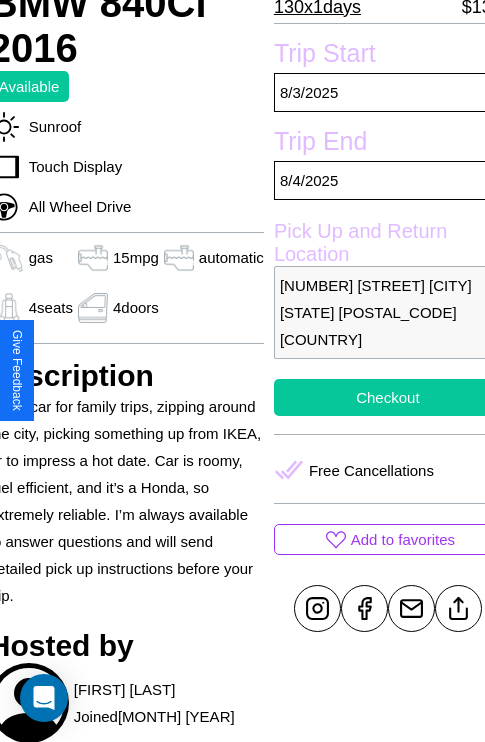 click on "Checkout" at bounding box center [388, 397] 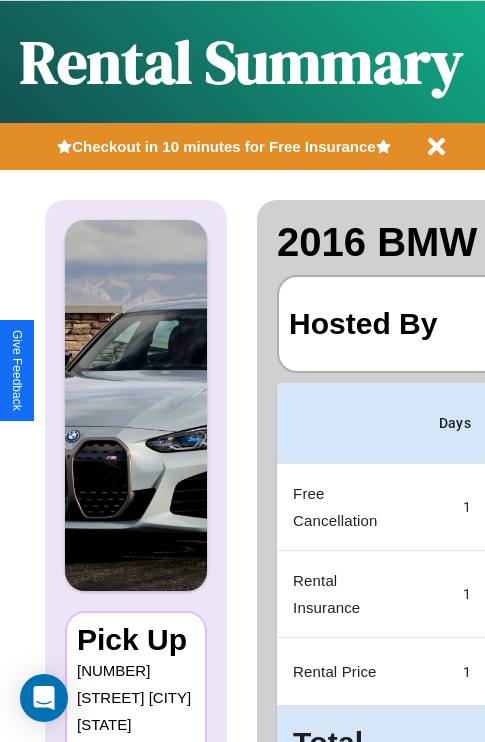 scroll, scrollTop: 0, scrollLeft: 378, axis: horizontal 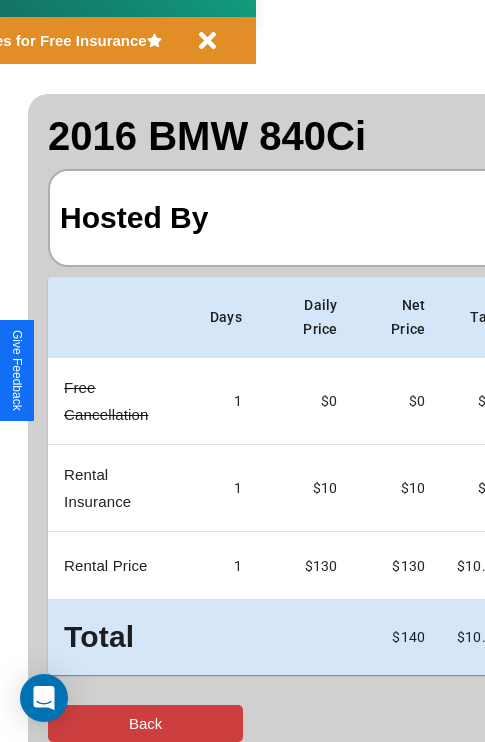 click on "Back" at bounding box center [145, 723] 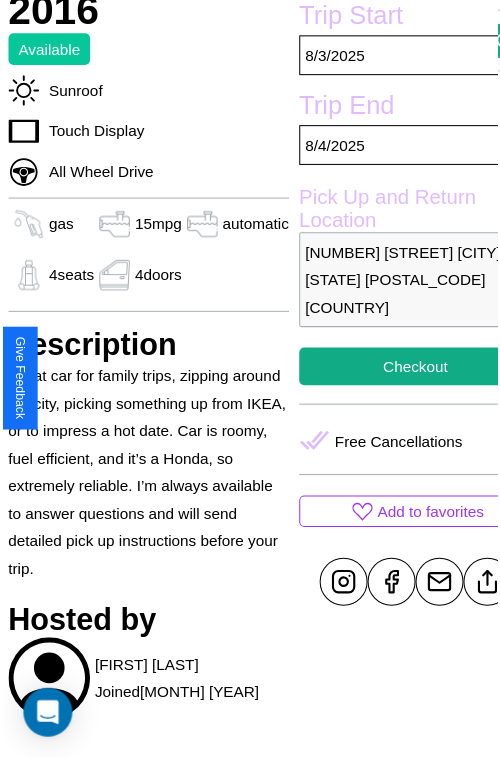 scroll, scrollTop: 532, scrollLeft: 84, axis: both 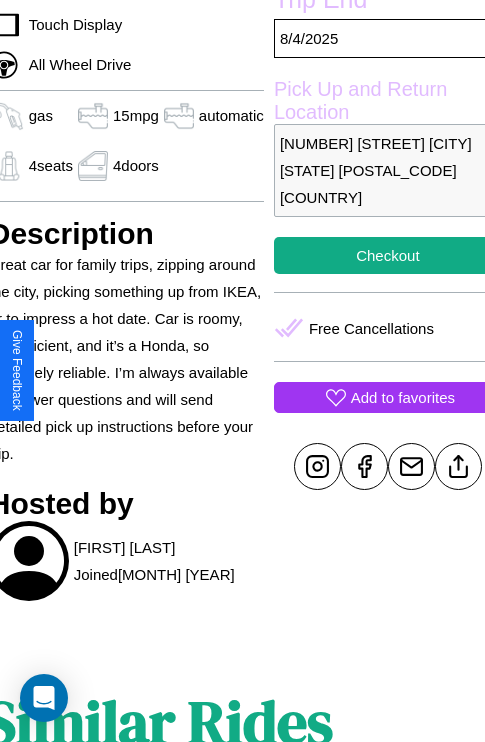 click on "Add to favorites" at bounding box center (403, 397) 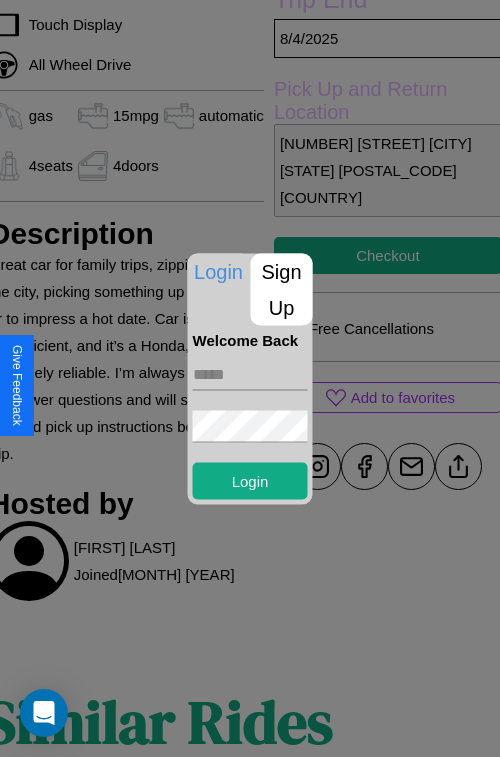 click at bounding box center [250, 374] 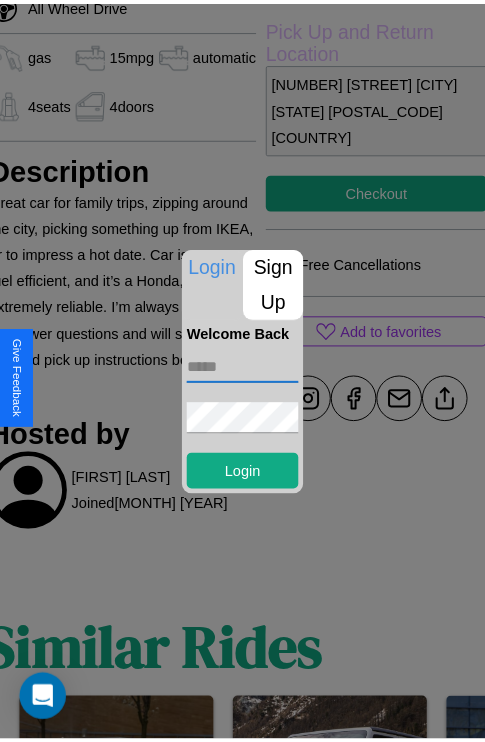 scroll, scrollTop: 593, scrollLeft: 84, axis: both 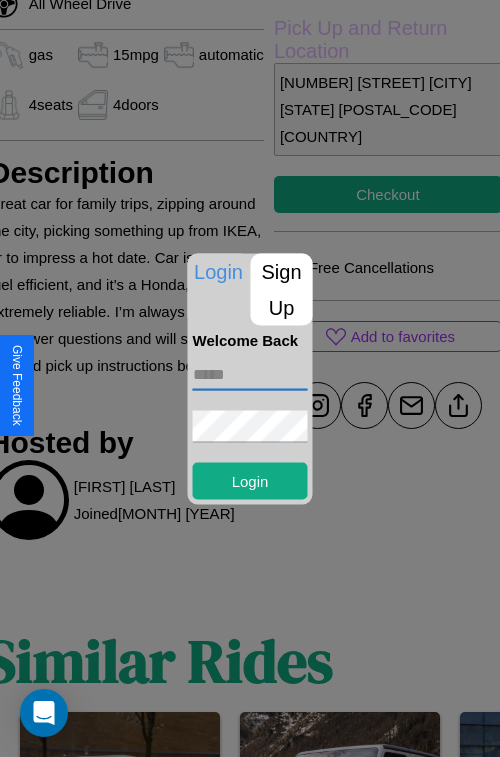 click at bounding box center (250, 378) 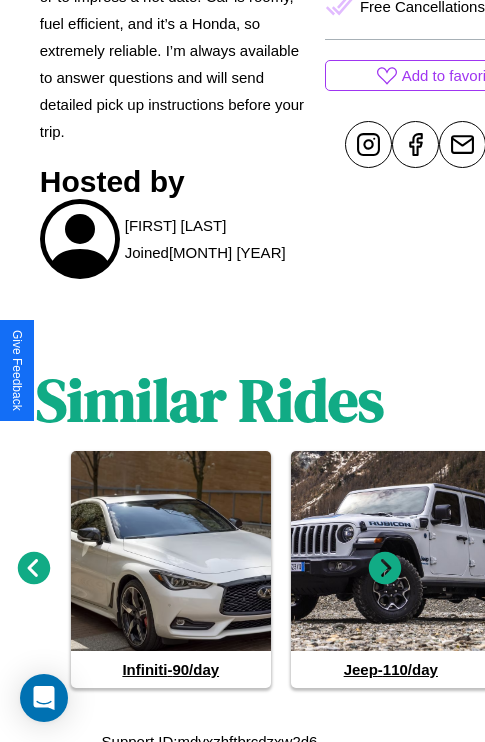 scroll, scrollTop: 867, scrollLeft: 30, axis: both 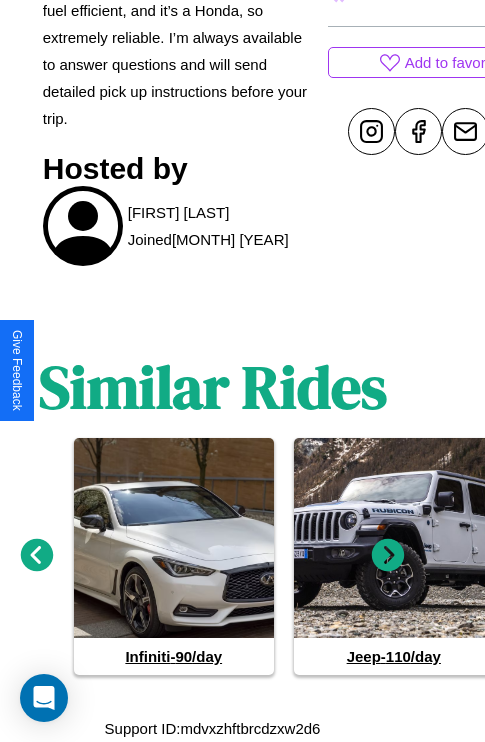 click 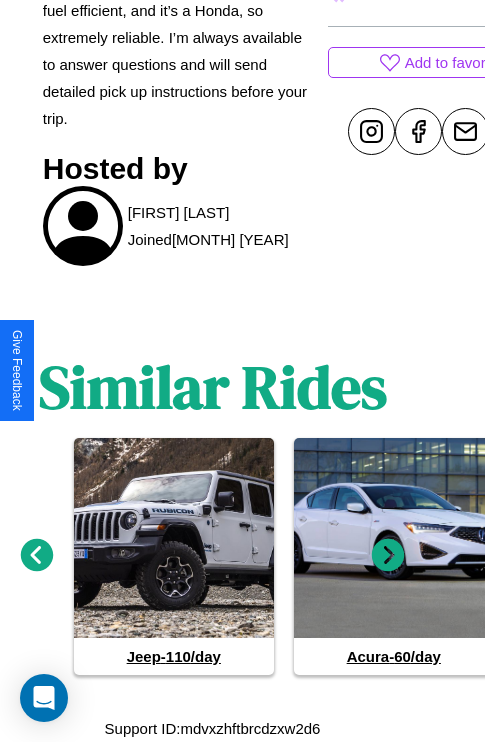 click 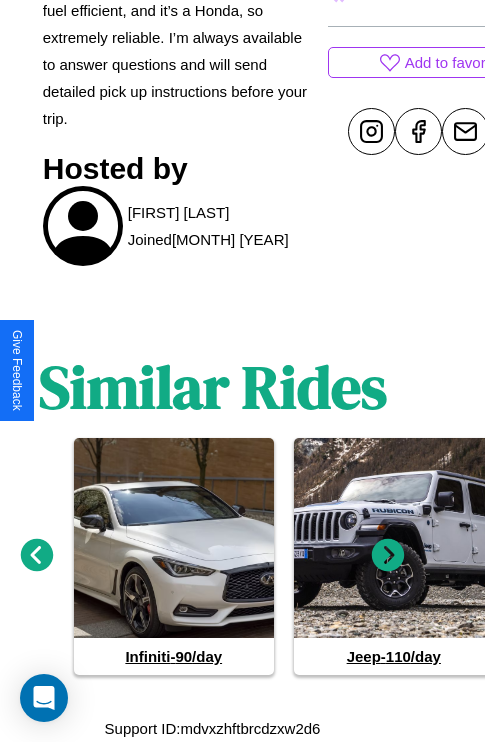 click 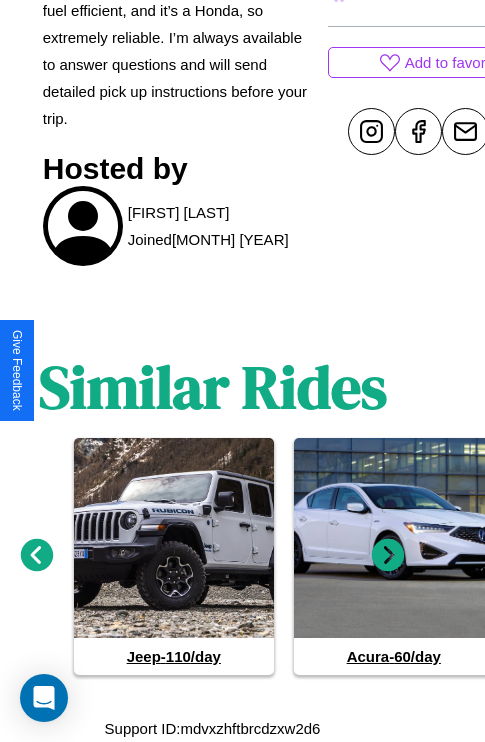 click 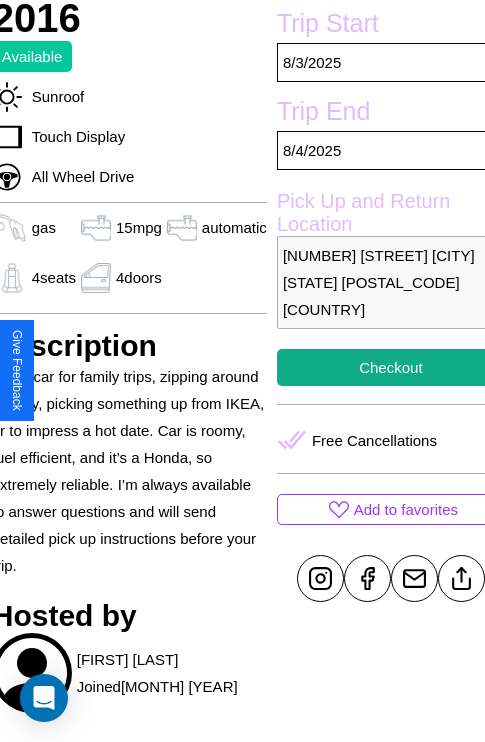 scroll, scrollTop: 390, scrollLeft: 84, axis: both 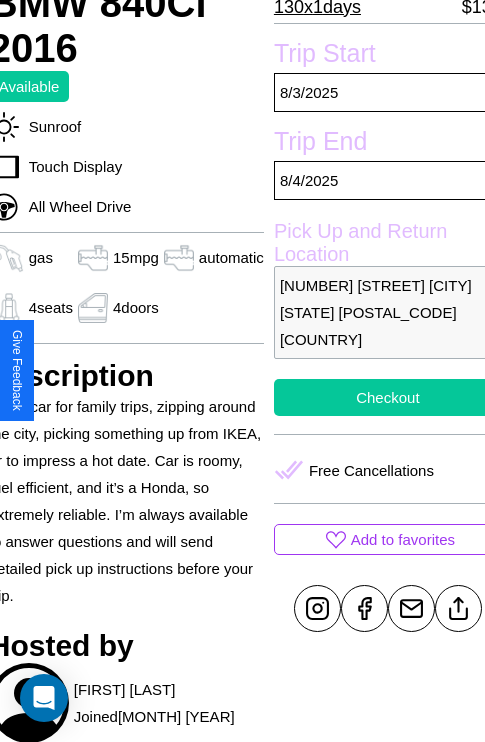 click on "Checkout" at bounding box center (388, 397) 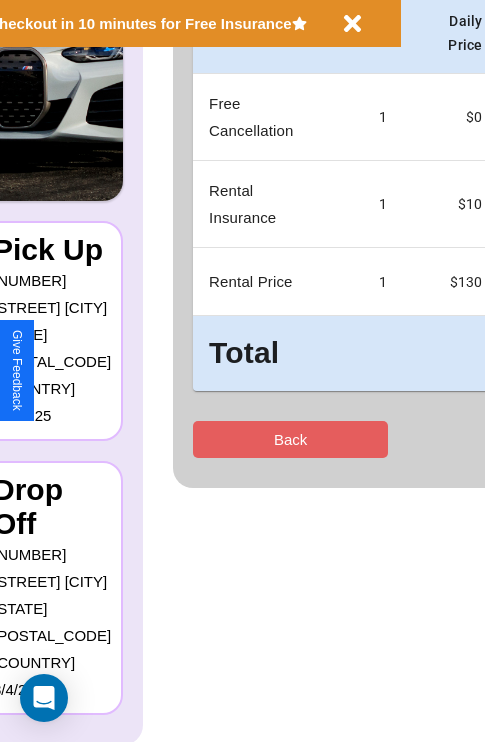 scroll, scrollTop: 0, scrollLeft: 0, axis: both 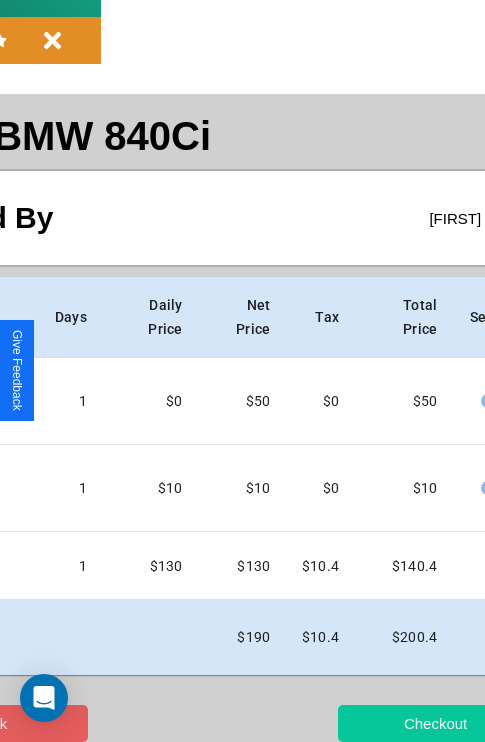 click on "Checkout" at bounding box center [435, 723] 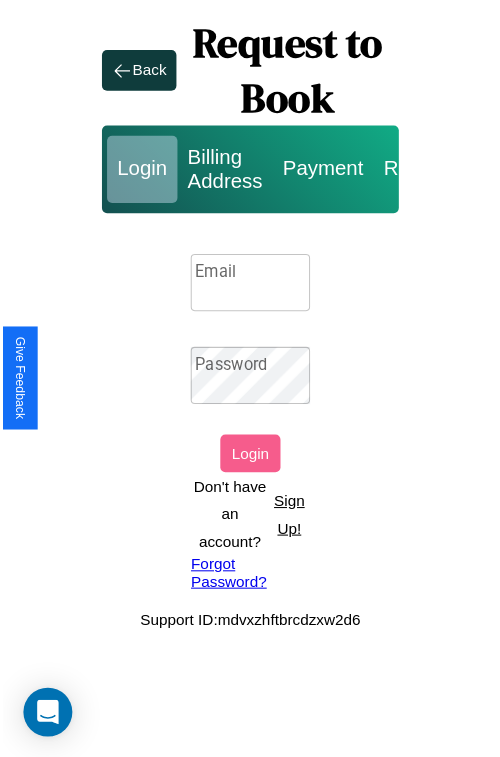 scroll, scrollTop: 0, scrollLeft: 0, axis: both 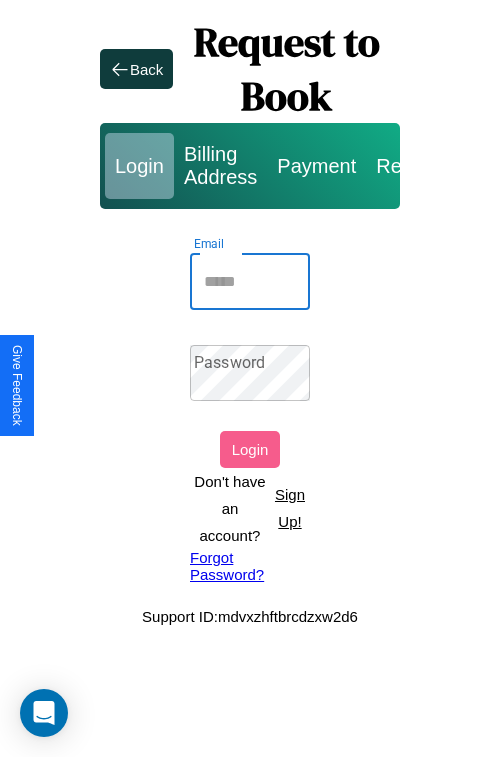 click on "Email" at bounding box center (250, 282) 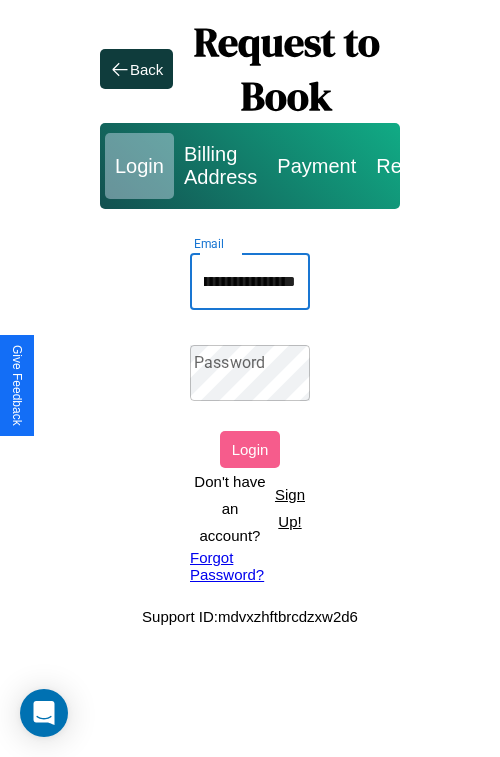 scroll, scrollTop: 0, scrollLeft: 147, axis: horizontal 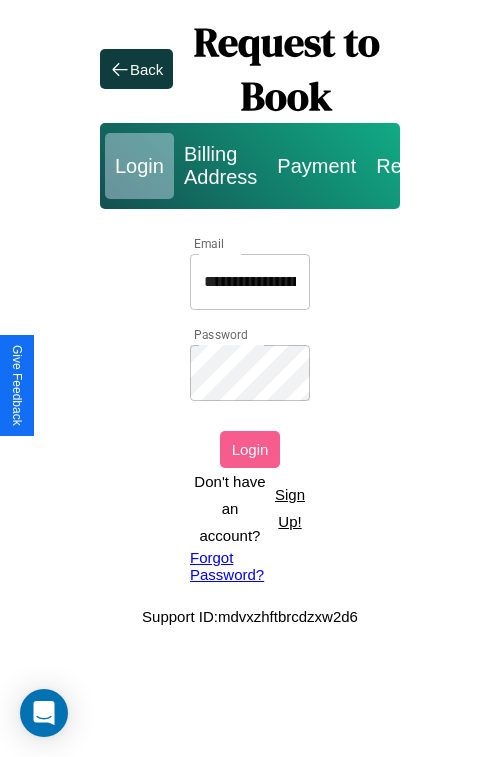 click on "Login" at bounding box center (250, 449) 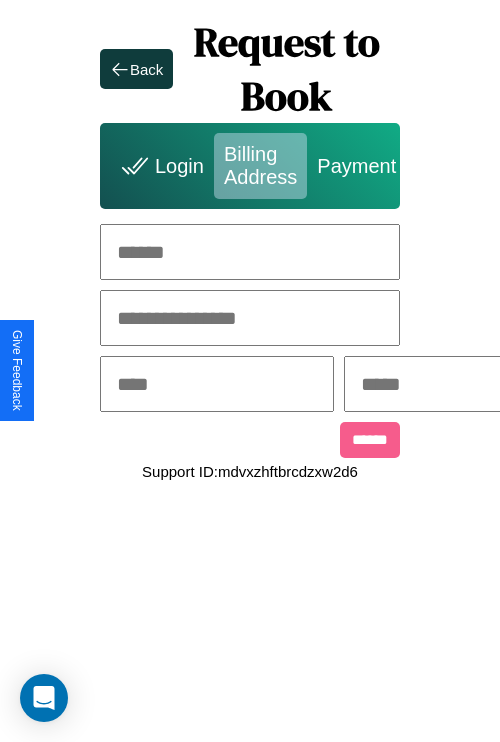 click at bounding box center (250, 252) 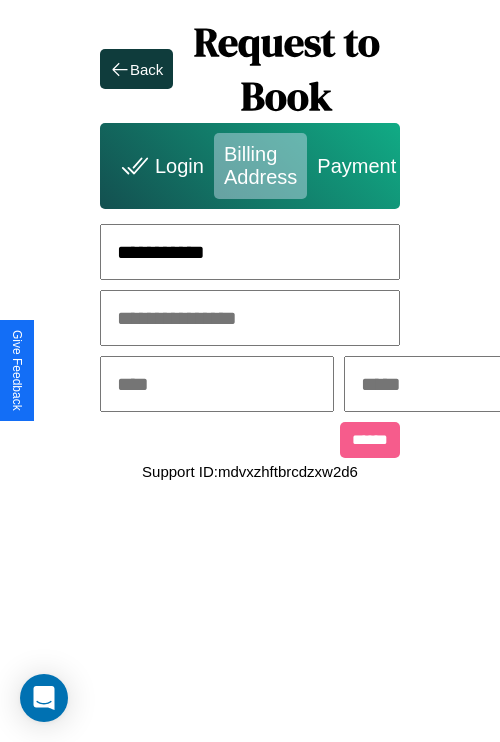 type on "**********" 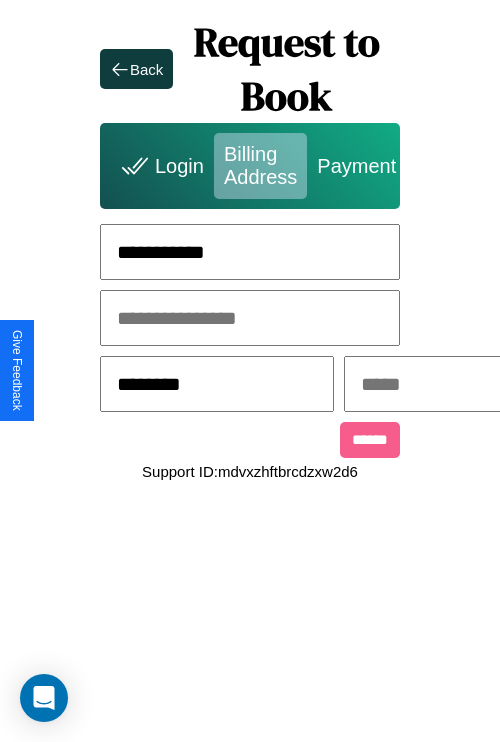 type on "********" 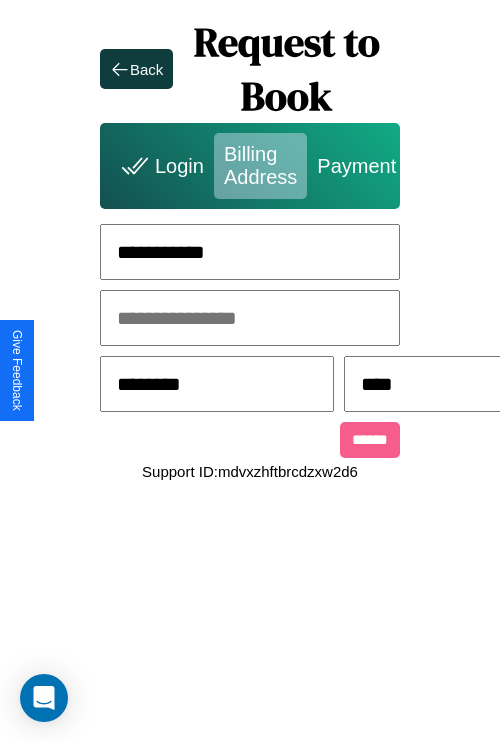 scroll, scrollTop: 0, scrollLeft: 517, axis: horizontal 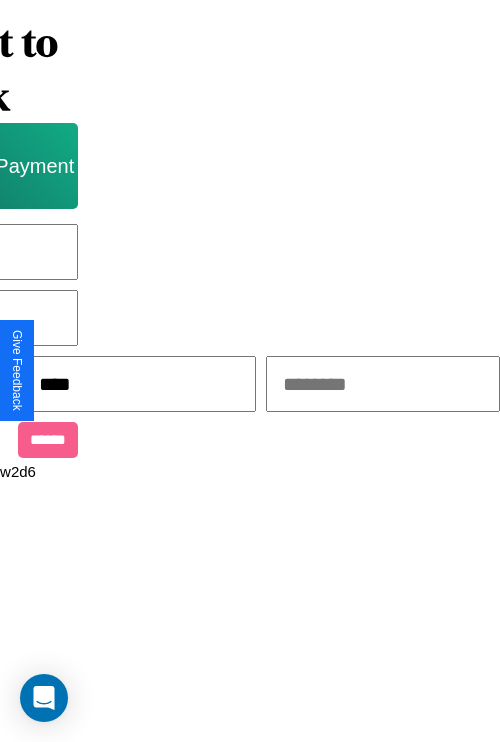 type on "****" 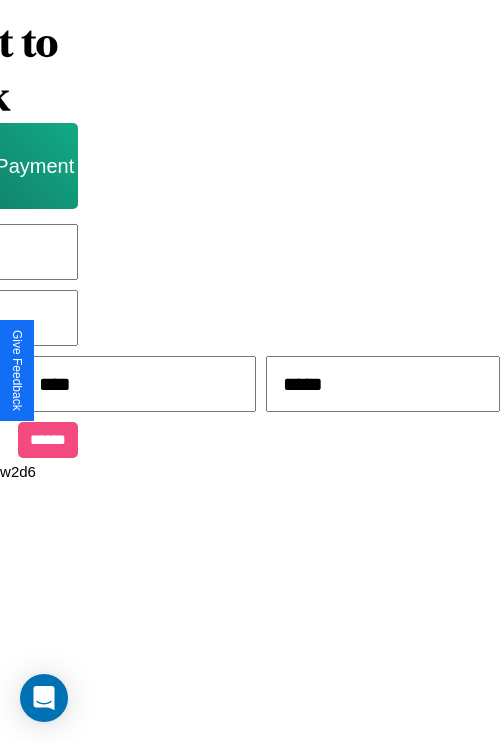 type on "*****" 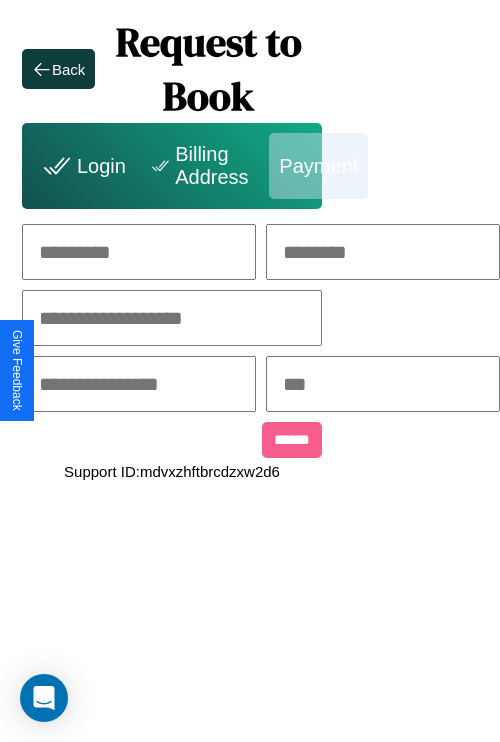 scroll, scrollTop: 0, scrollLeft: 208, axis: horizontal 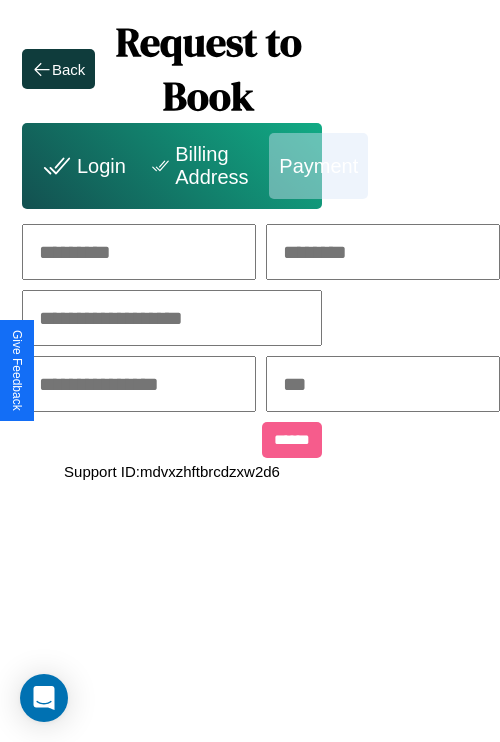 click at bounding box center [139, 252] 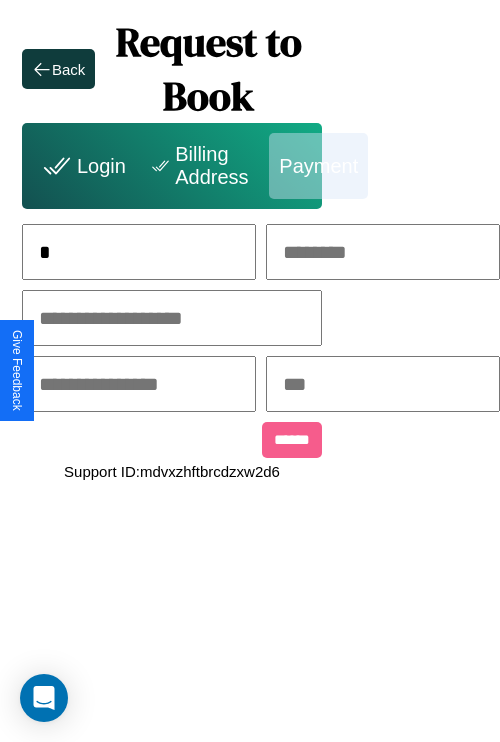 scroll, scrollTop: 0, scrollLeft: 130, axis: horizontal 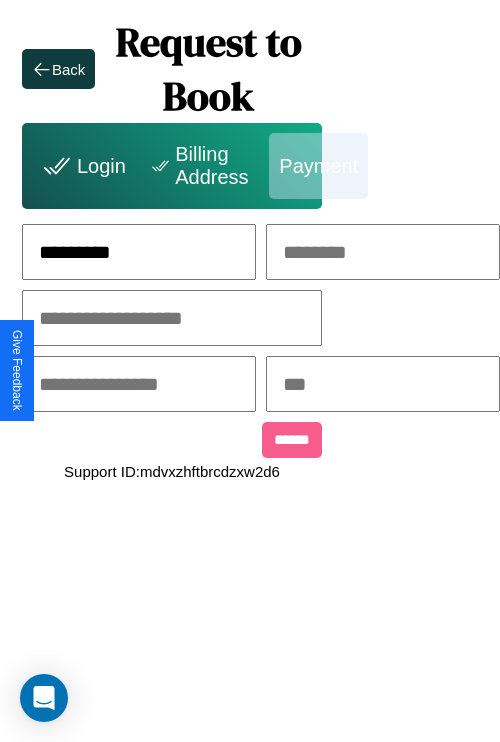 type on "*********" 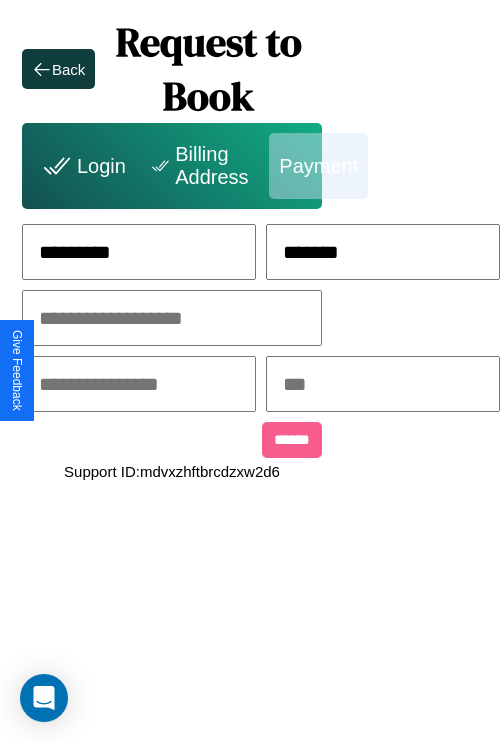 type on "*******" 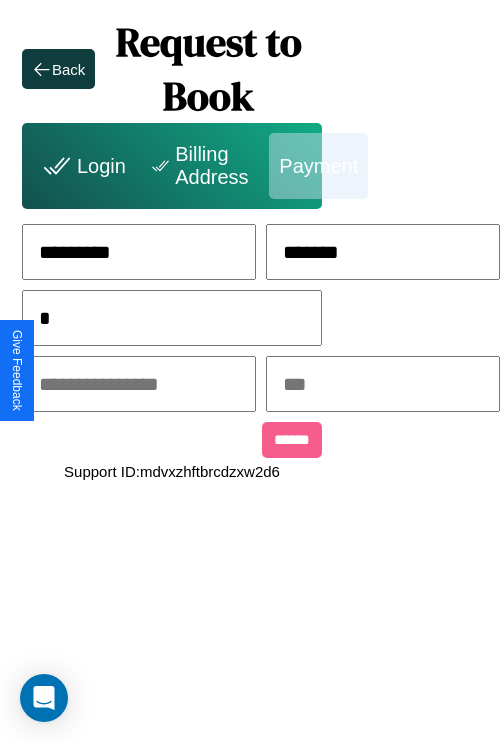 scroll, scrollTop: 0, scrollLeft: 128, axis: horizontal 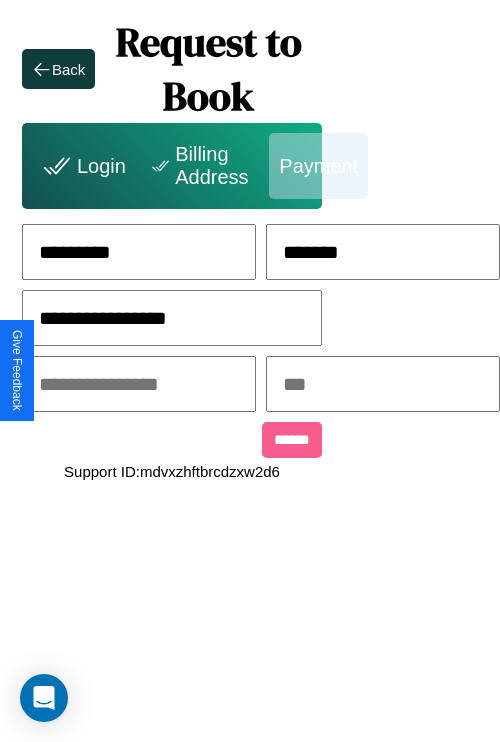 type on "**********" 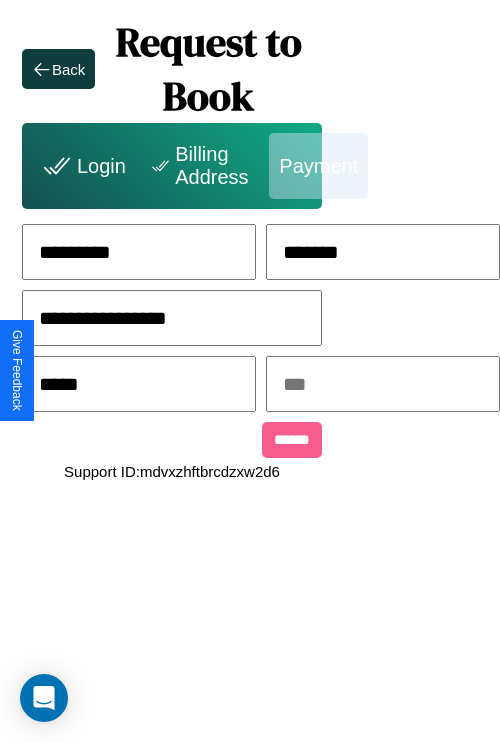 type on "*****" 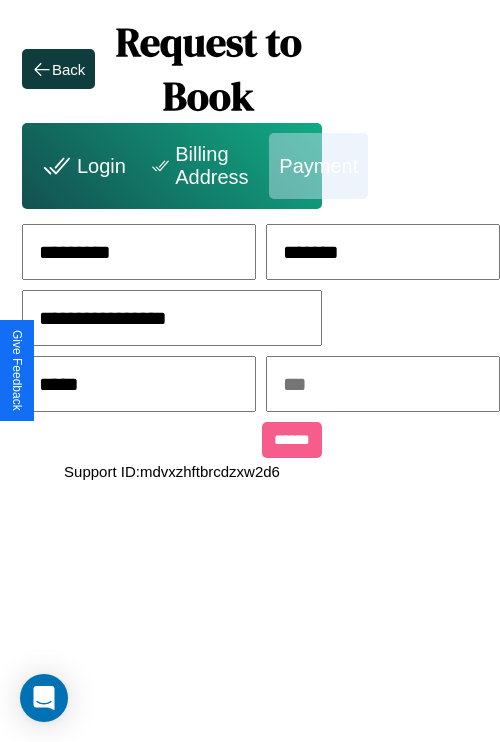 click at bounding box center (383, 384) 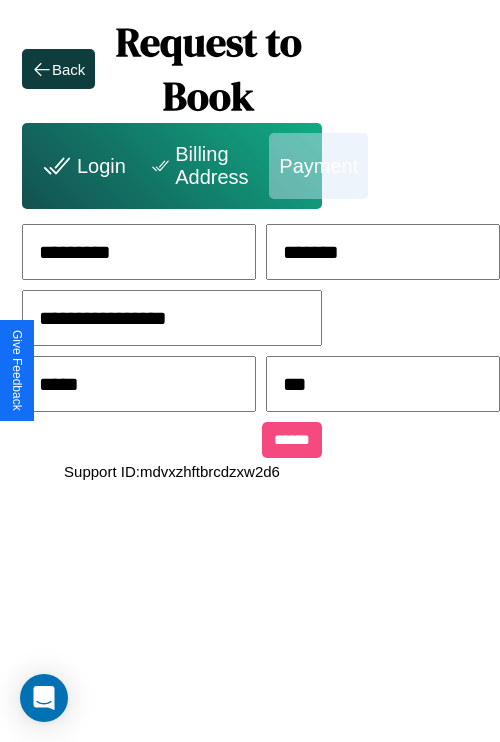 type on "***" 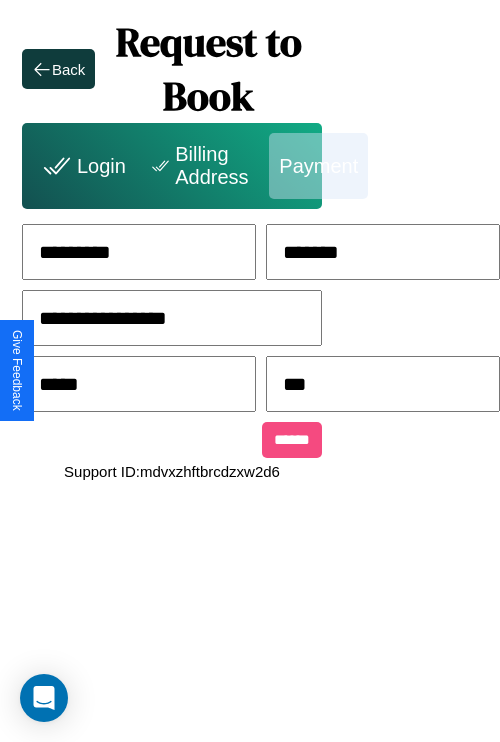 click on "******" at bounding box center [292, 440] 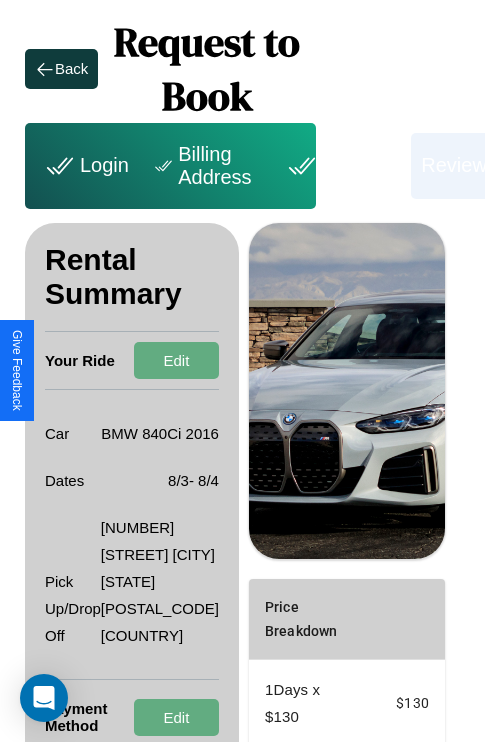scroll, scrollTop: 328, scrollLeft: 72, axis: both 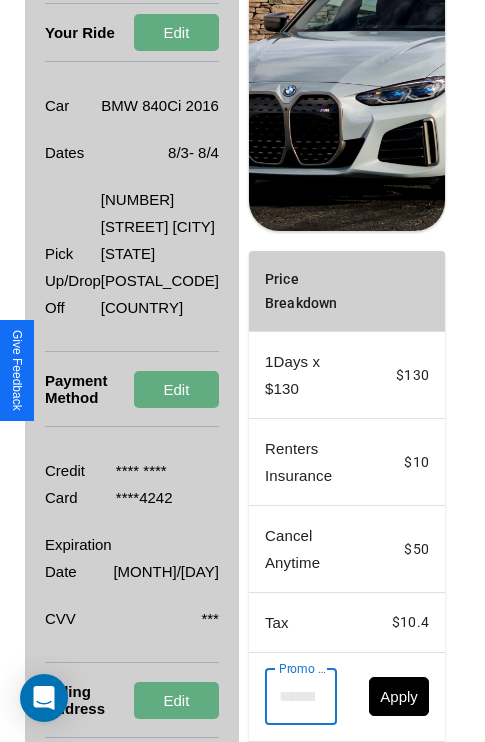 click on "Promo Code" at bounding box center (290, 697) 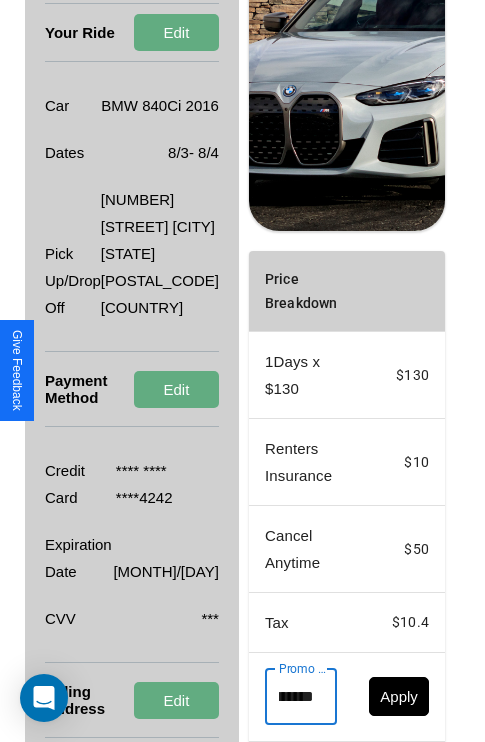 scroll, scrollTop: 0, scrollLeft: 96, axis: horizontal 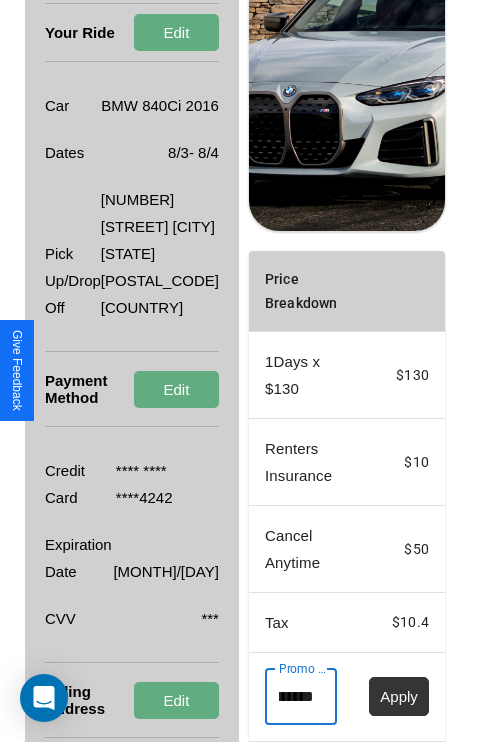 type on "**********" 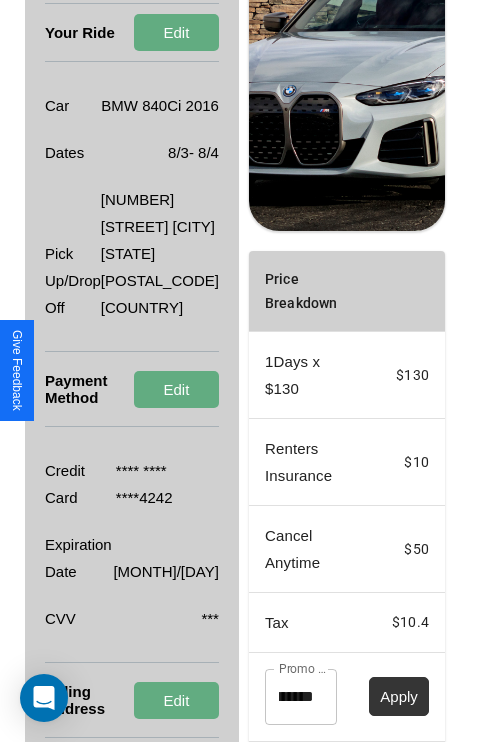 scroll, scrollTop: 0, scrollLeft: 0, axis: both 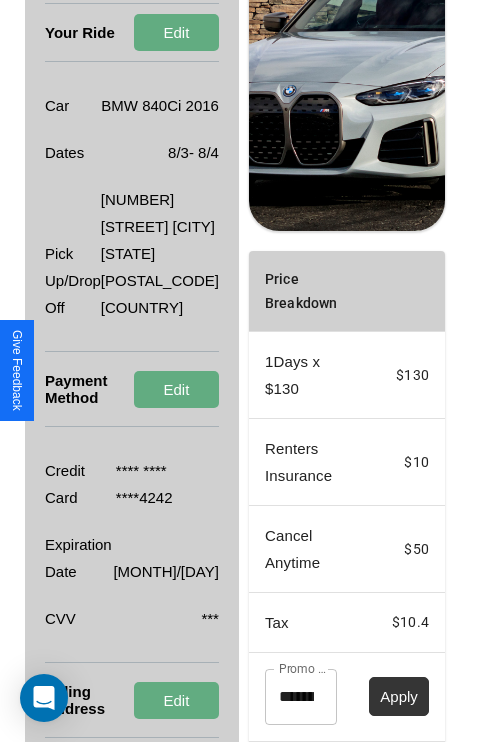 click on "Apply" at bounding box center (399, 696) 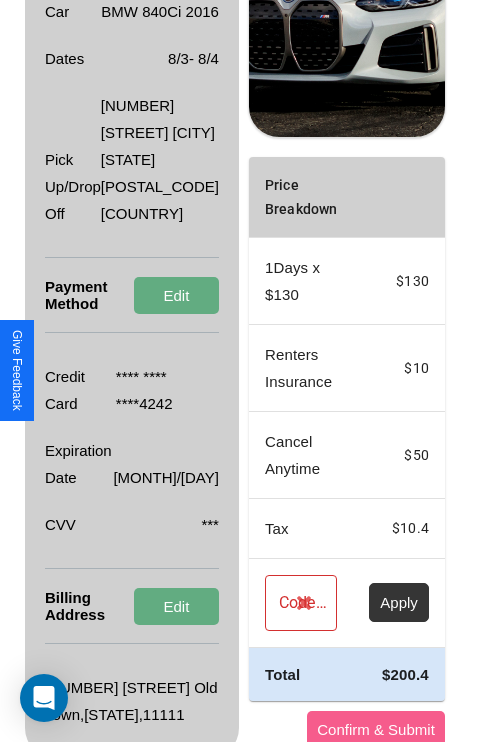 scroll, scrollTop: 482, scrollLeft: 72, axis: both 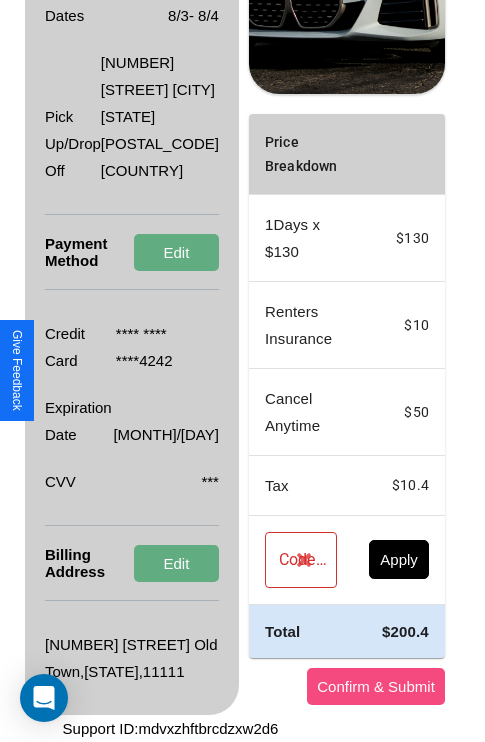 click on "Confirm & Submit" at bounding box center [376, 686] 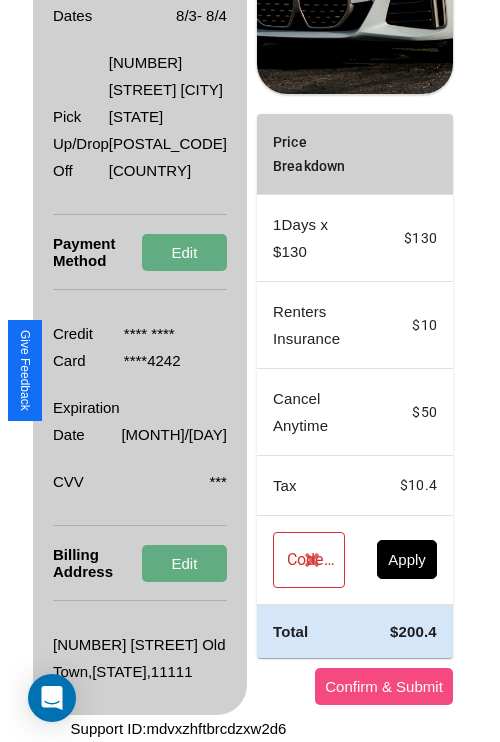 scroll, scrollTop: 0, scrollLeft: 72, axis: horizontal 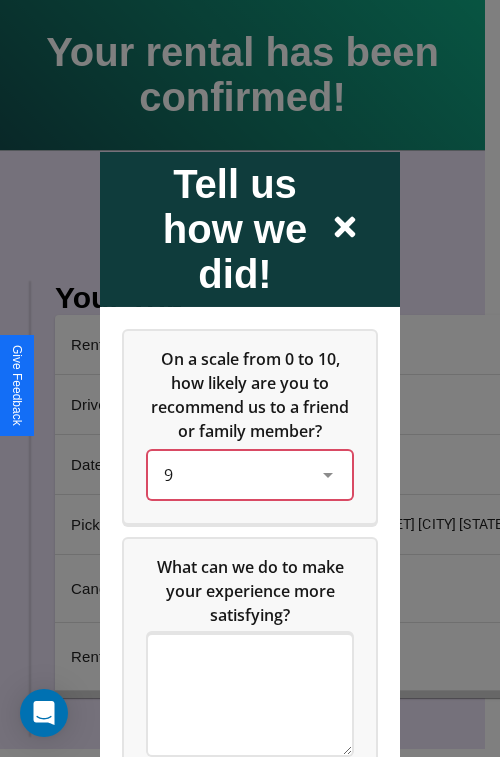 click on "9" at bounding box center [234, 474] 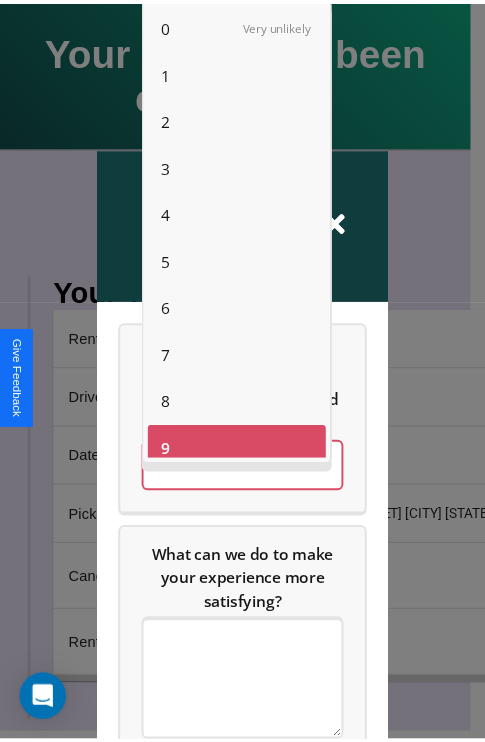 scroll, scrollTop: 14, scrollLeft: 0, axis: vertical 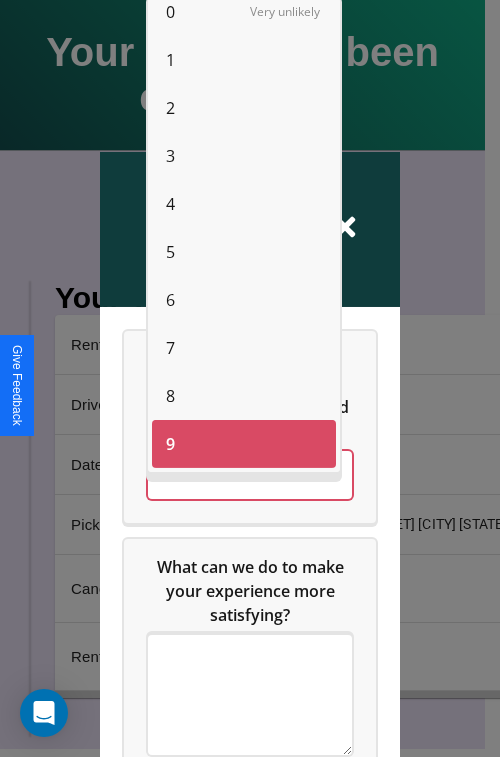 click on "2" at bounding box center (170, 108) 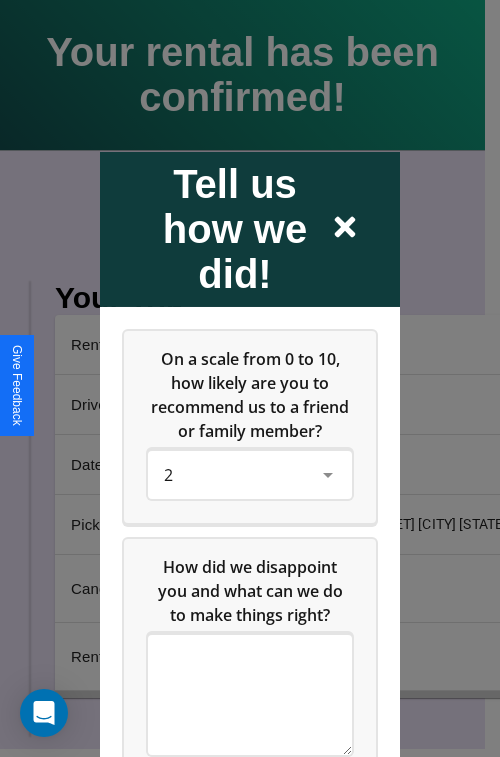 click 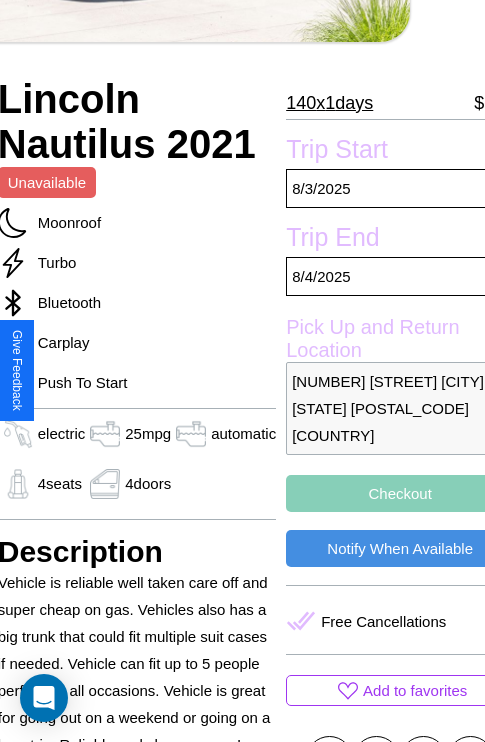 scroll, scrollTop: 432, scrollLeft: 96, axis: both 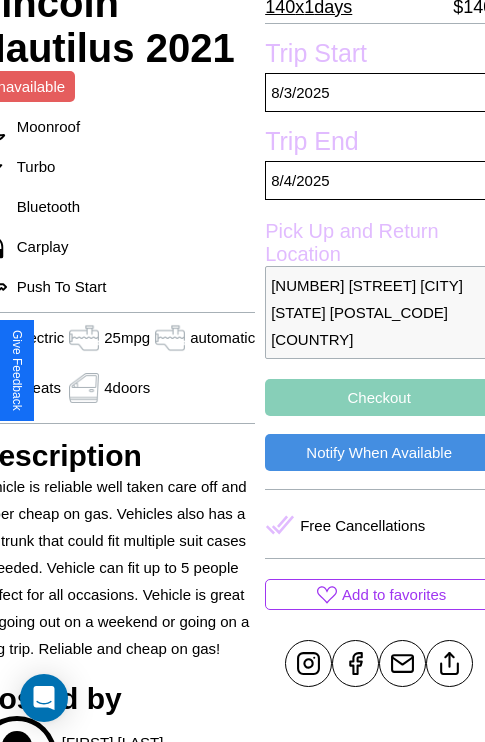 click on "Checkout" at bounding box center (379, 397) 